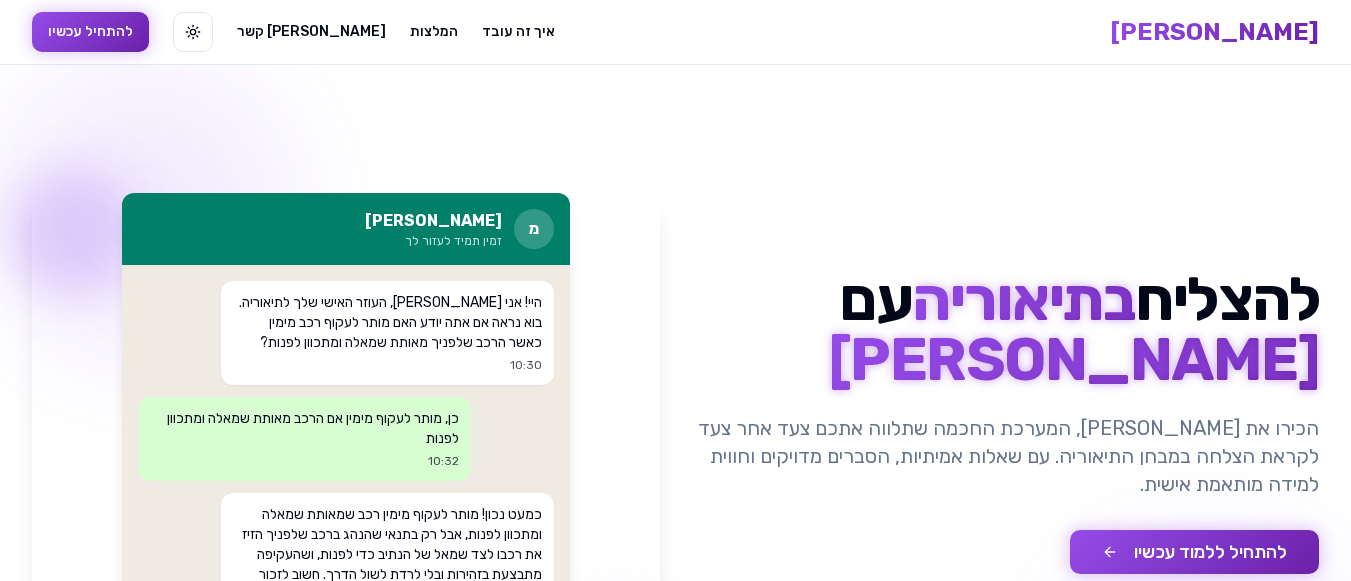 scroll, scrollTop: 0, scrollLeft: 0, axis: both 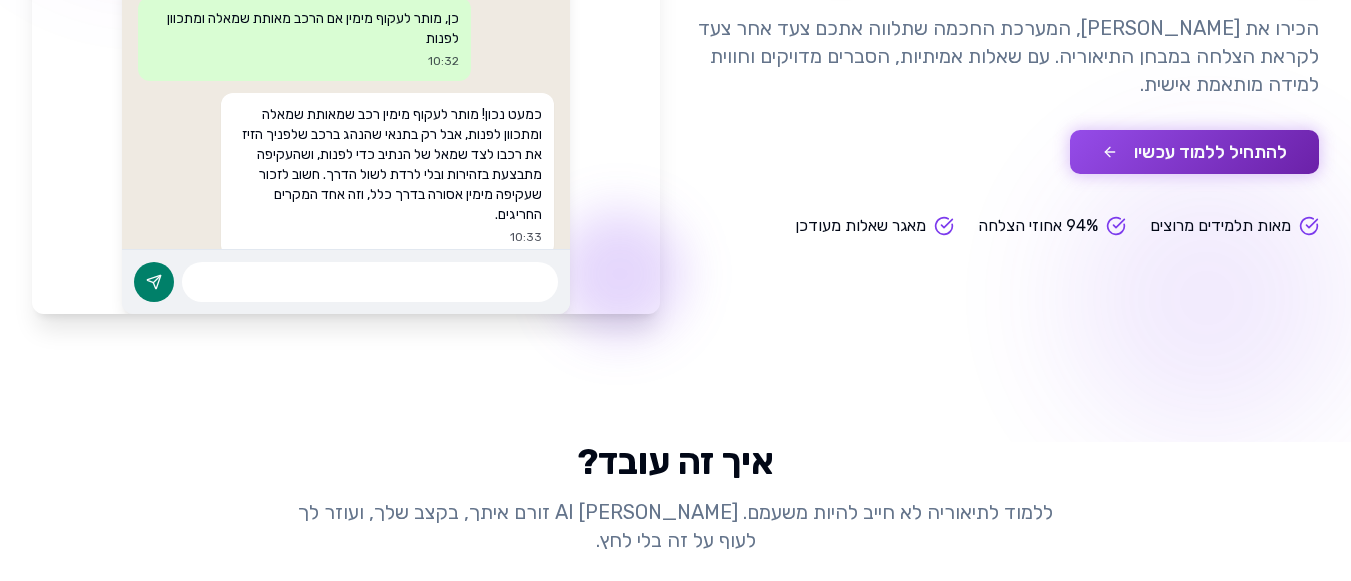 click on "להתחיל ללמוד עכשיו" at bounding box center [1194, 152] 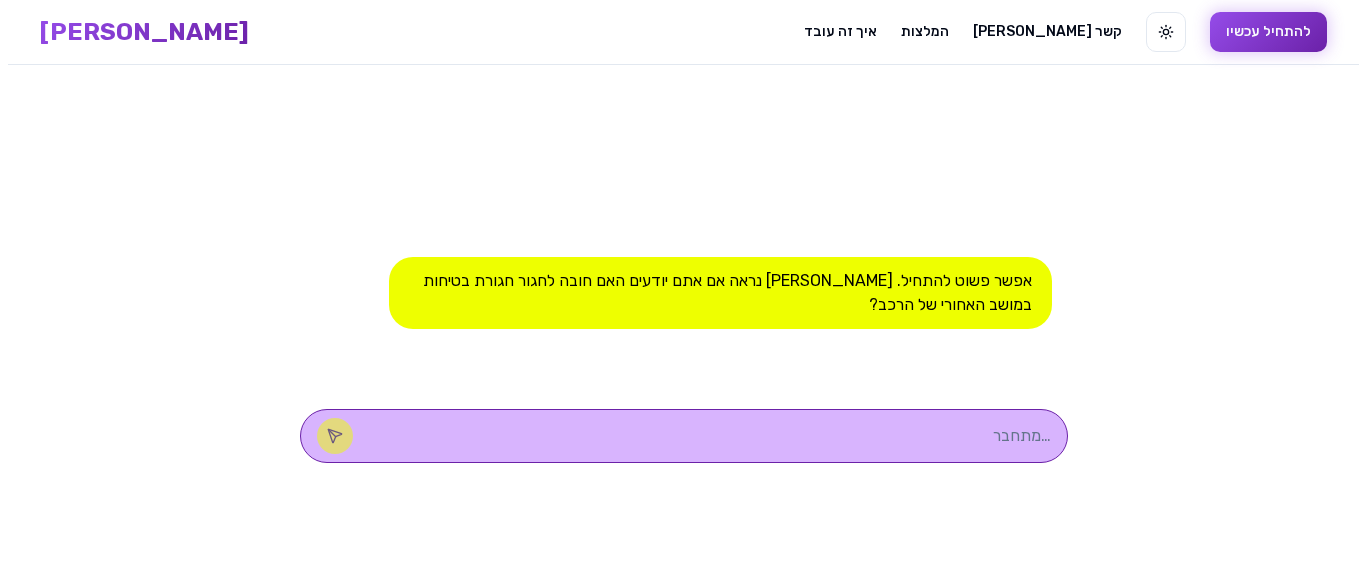 scroll, scrollTop: 0, scrollLeft: 0, axis: both 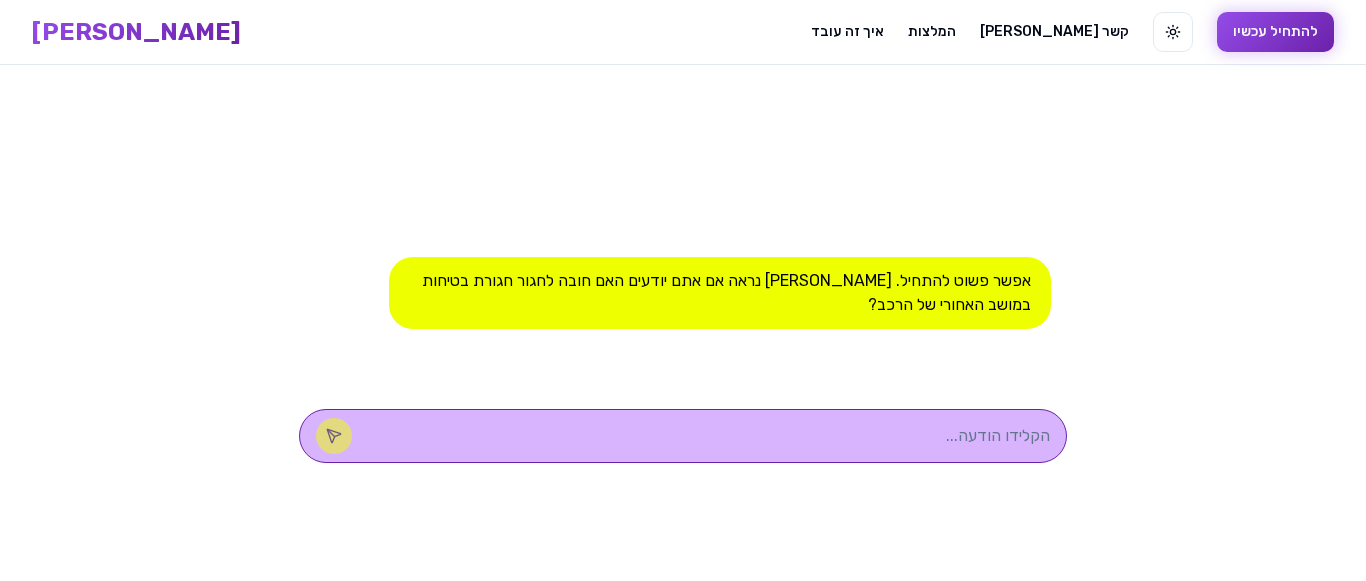 click at bounding box center [711, 436] 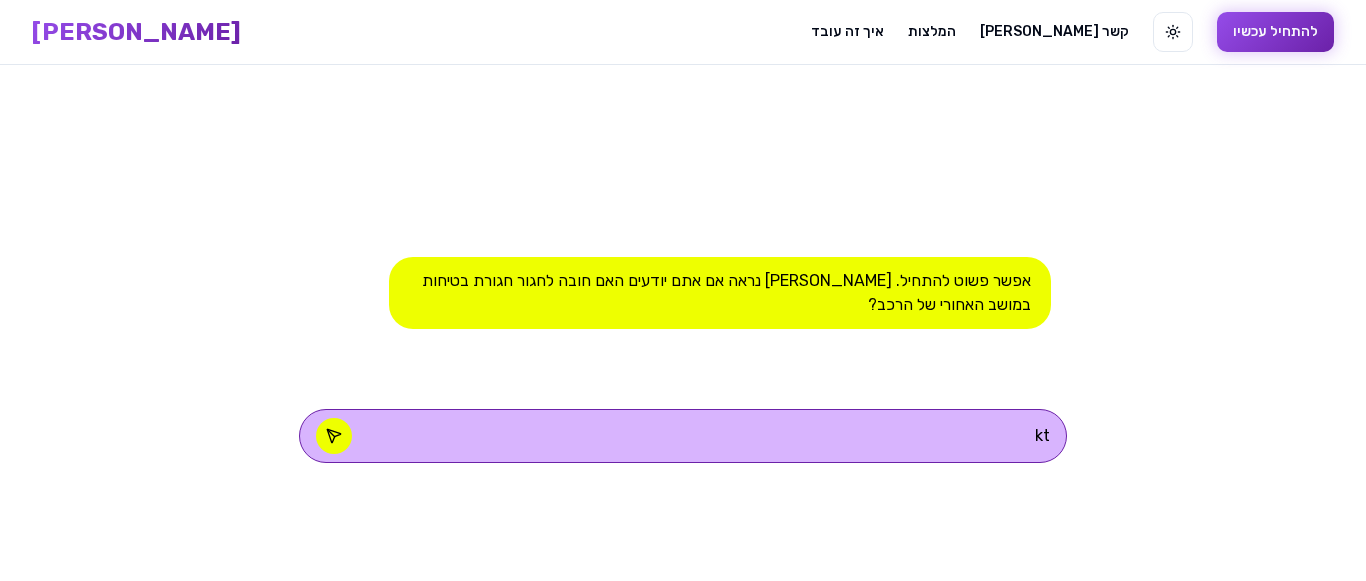 type on "k" 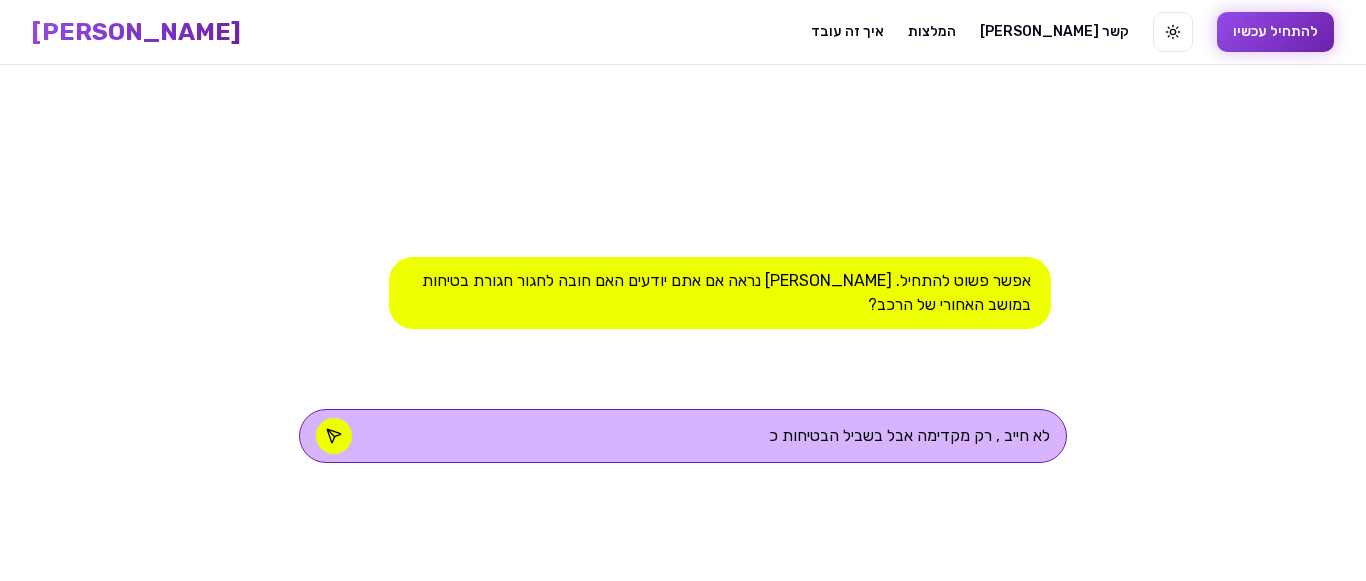 type on "לא חייב , רק מקדימה אבל בשביל הבטיחות כן" 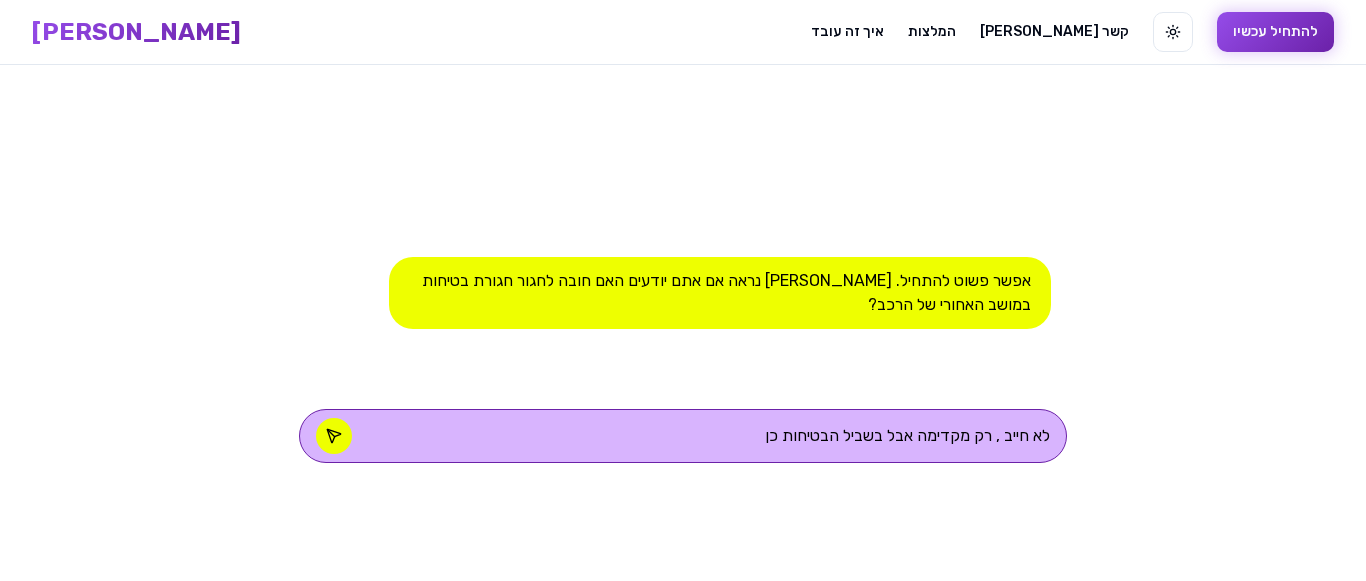type 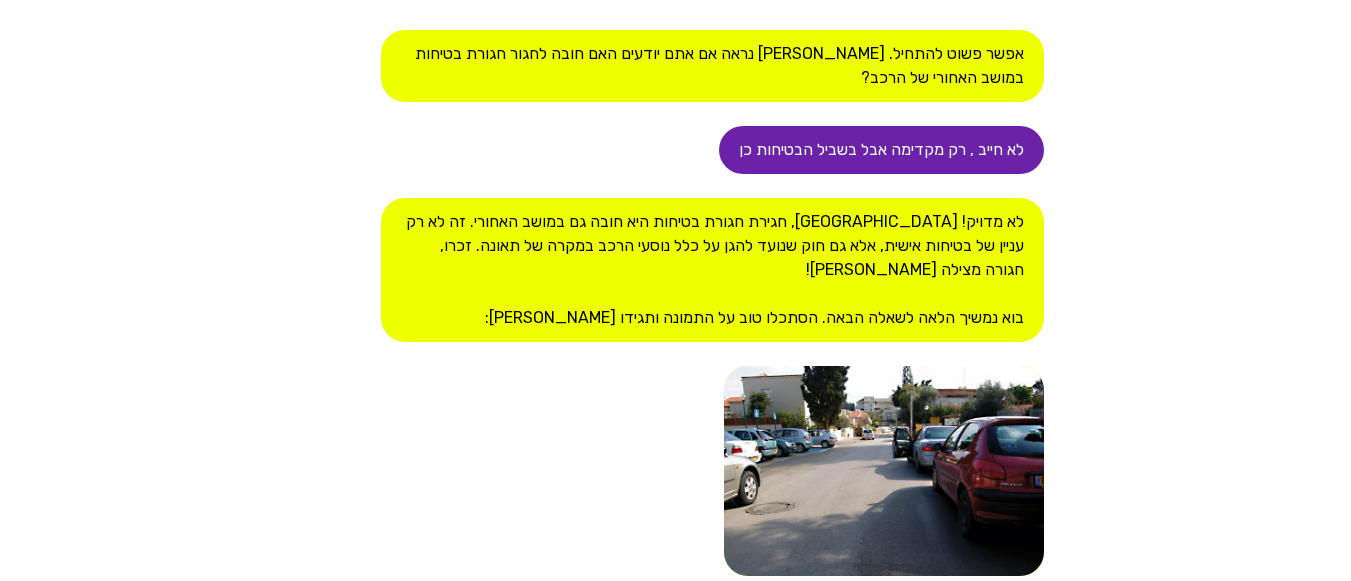 scroll, scrollTop: 340, scrollLeft: 0, axis: vertical 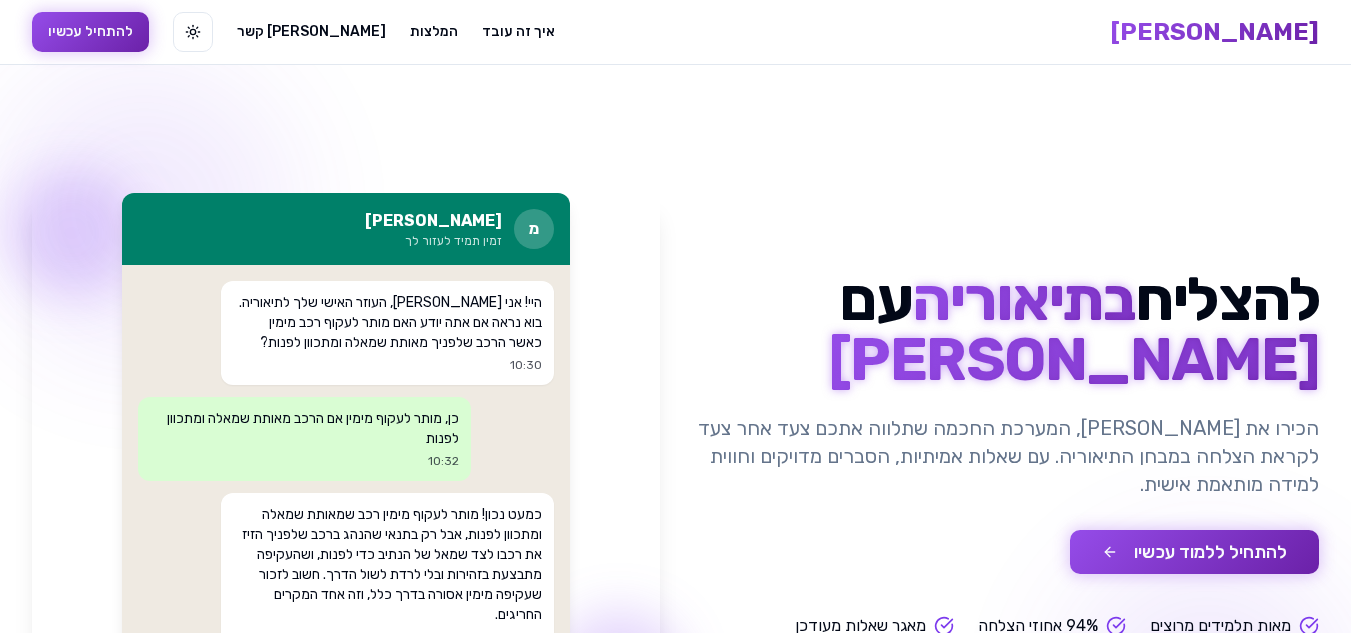 click on "להתחיל ללמוד עכשיו" at bounding box center [1194, 552] 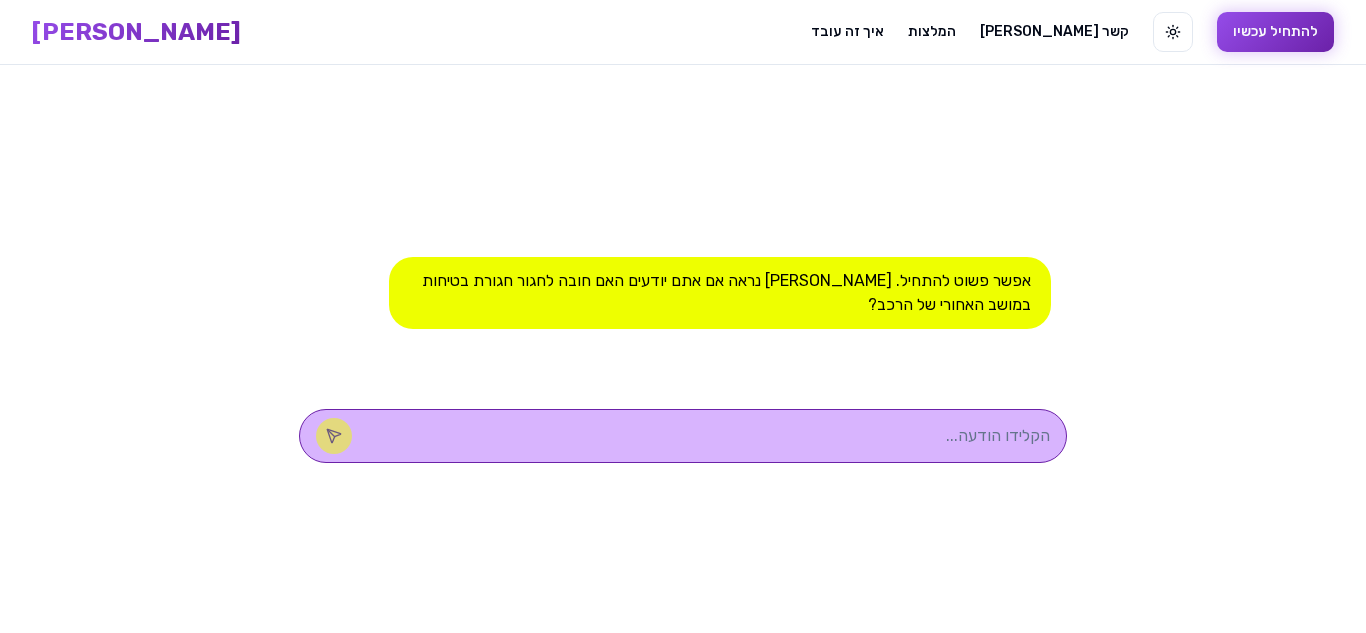 click at bounding box center [711, 436] 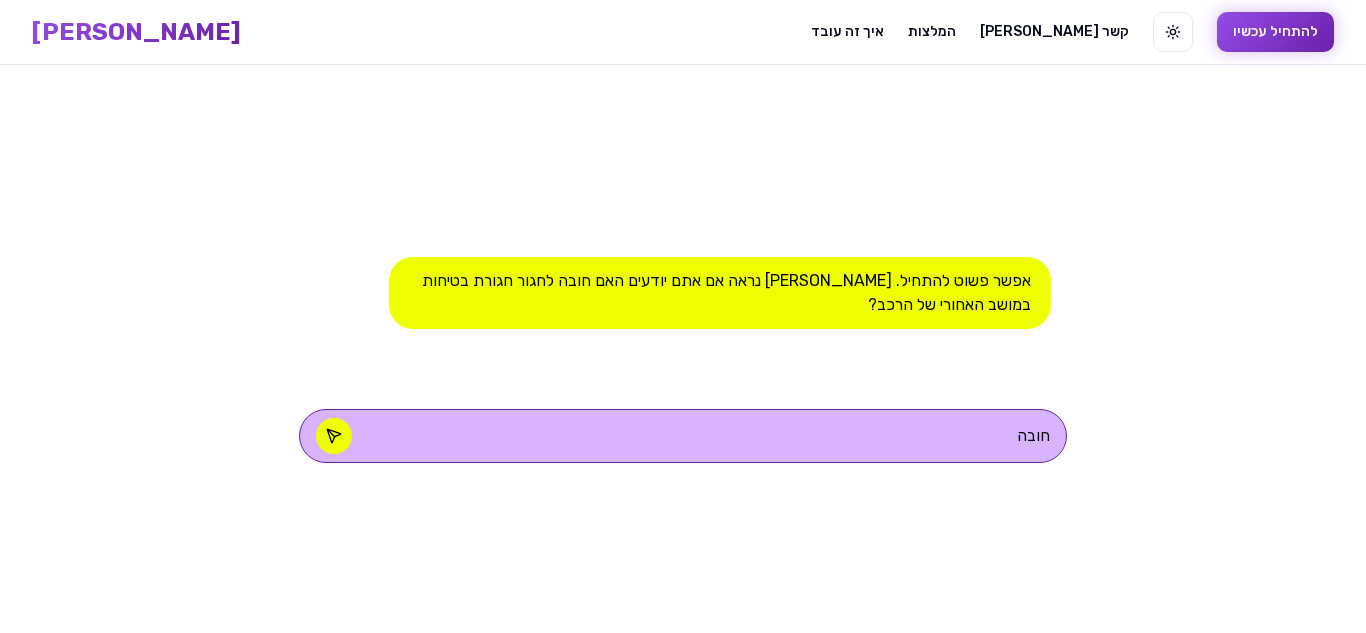 type on "חובה" 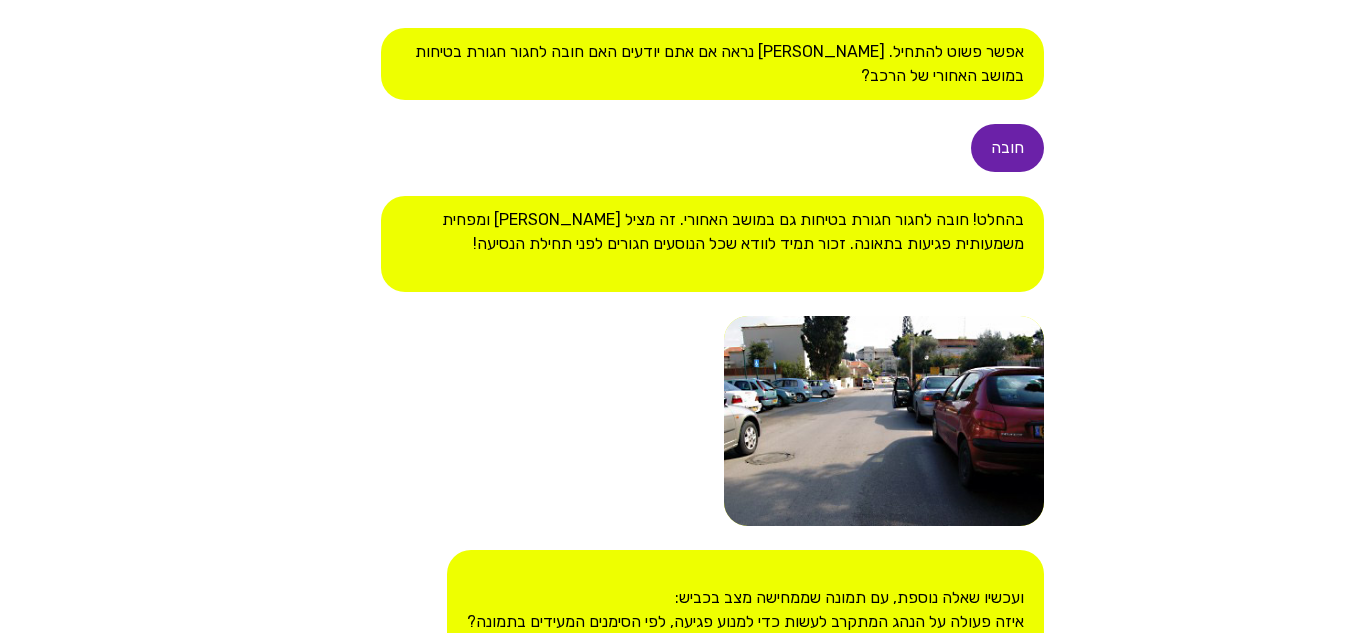 scroll, scrollTop: 488, scrollLeft: 0, axis: vertical 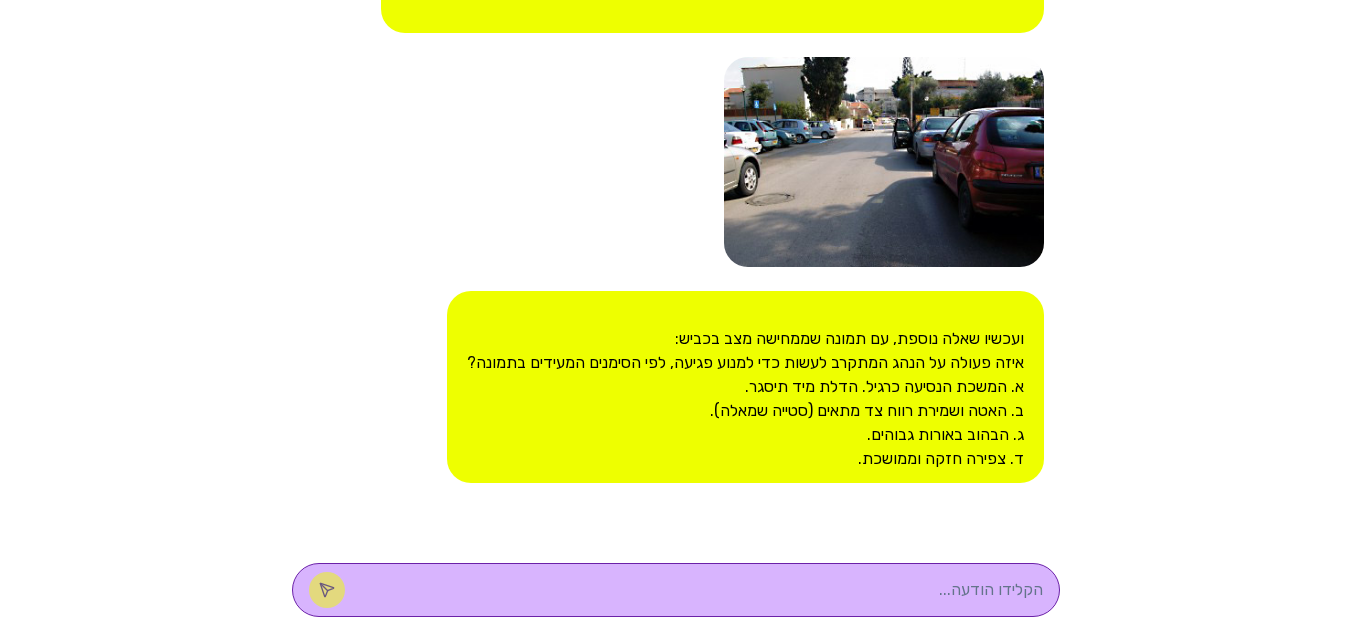 click at bounding box center [676, 590] 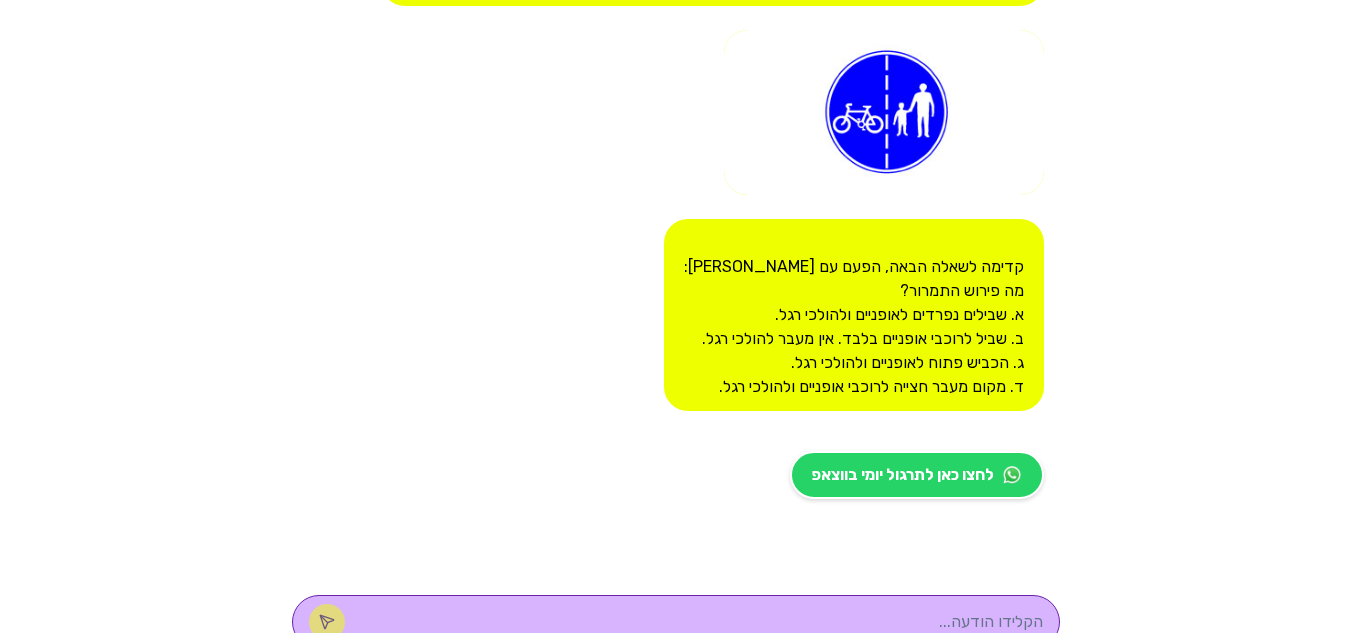 scroll, scrollTop: 1189, scrollLeft: 0, axis: vertical 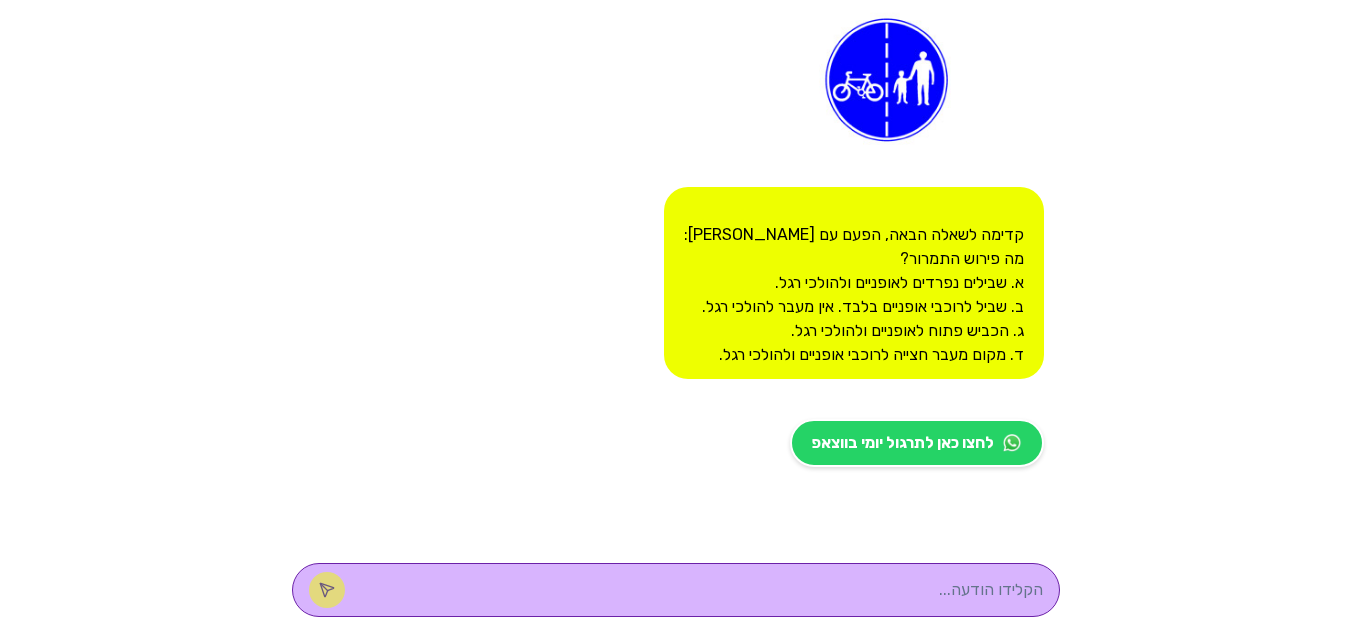 click at bounding box center [676, 590] 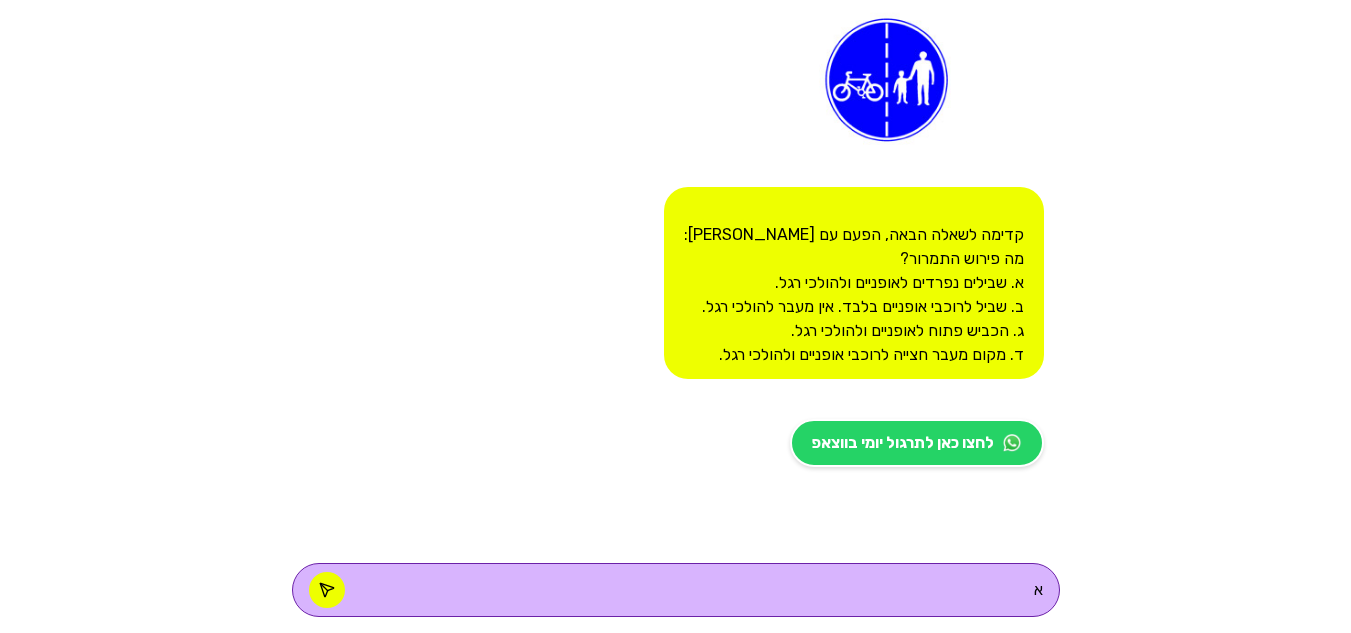 type 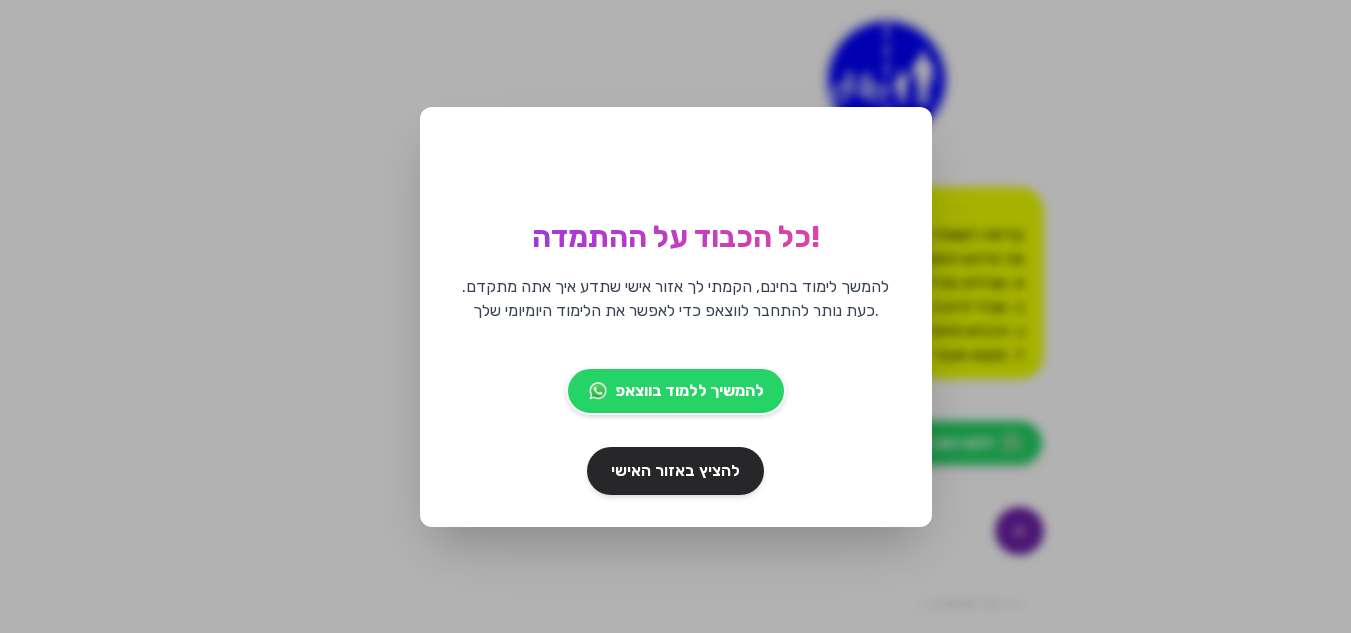 scroll, scrollTop: 1333, scrollLeft: 0, axis: vertical 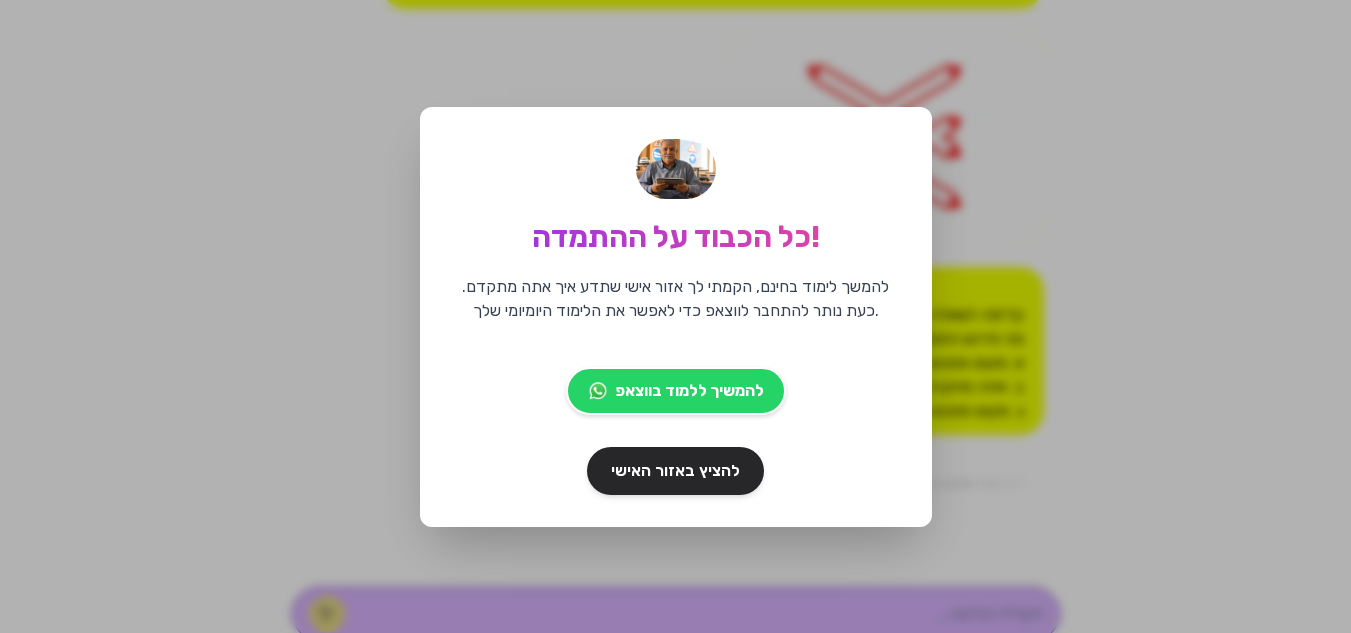 click on "כל הכבוד על ההתמדה! להמשך לימוד בחינם, הקמתי לך אזור אישי שתדע איך אתה מתקדם. כעת נותר להתחבר לווצאפ כדי לאפשר את הלימוד היומיומי שלך. להמשיך ללמוד בווצאפ להציץ באזור האישי" at bounding box center (675, 316) 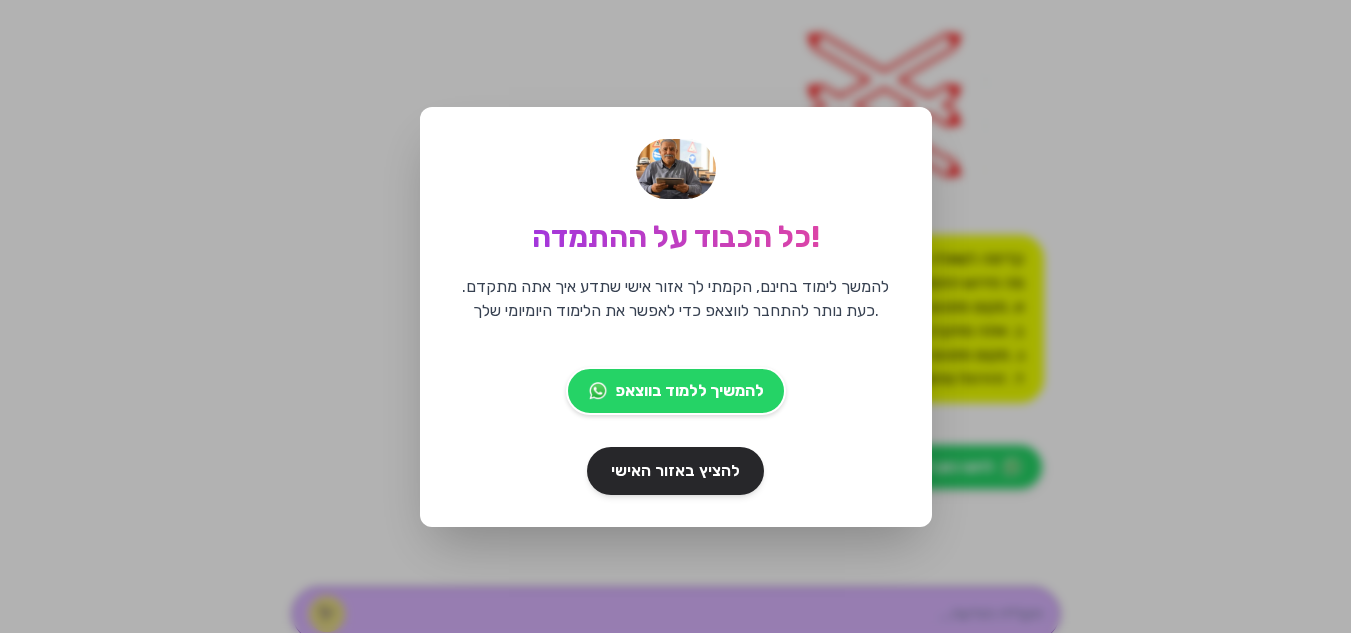 click on "להמשיך ללמוד בווצאפ להציץ באזור האישי" at bounding box center (676, 419) 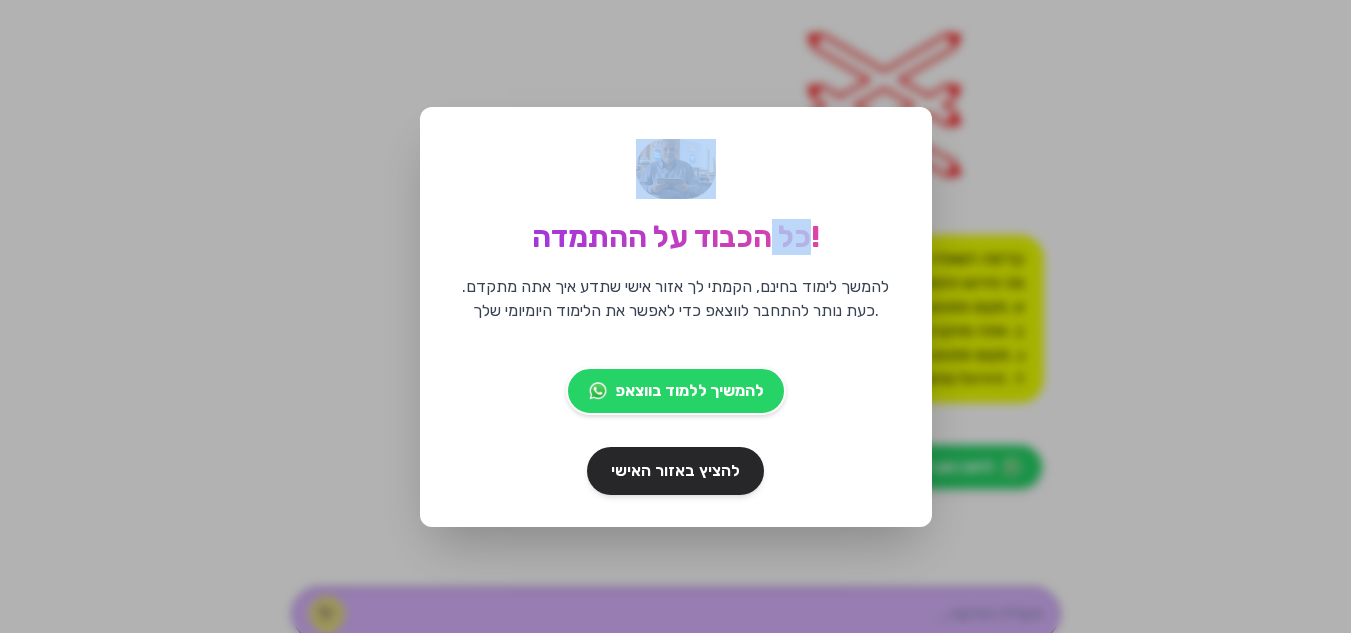 click on "כל הכבוד על ההתמדה! להמשך לימוד בחינם, הקמתי לך אזור אישי שתדע איך אתה מתקדם. כעת נותר להתחבר לווצאפ כדי לאפשר את הלימוד היומיומי שלך. להמשיך ללמוד בווצאפ להציץ באזור האישי" at bounding box center [675, 316] 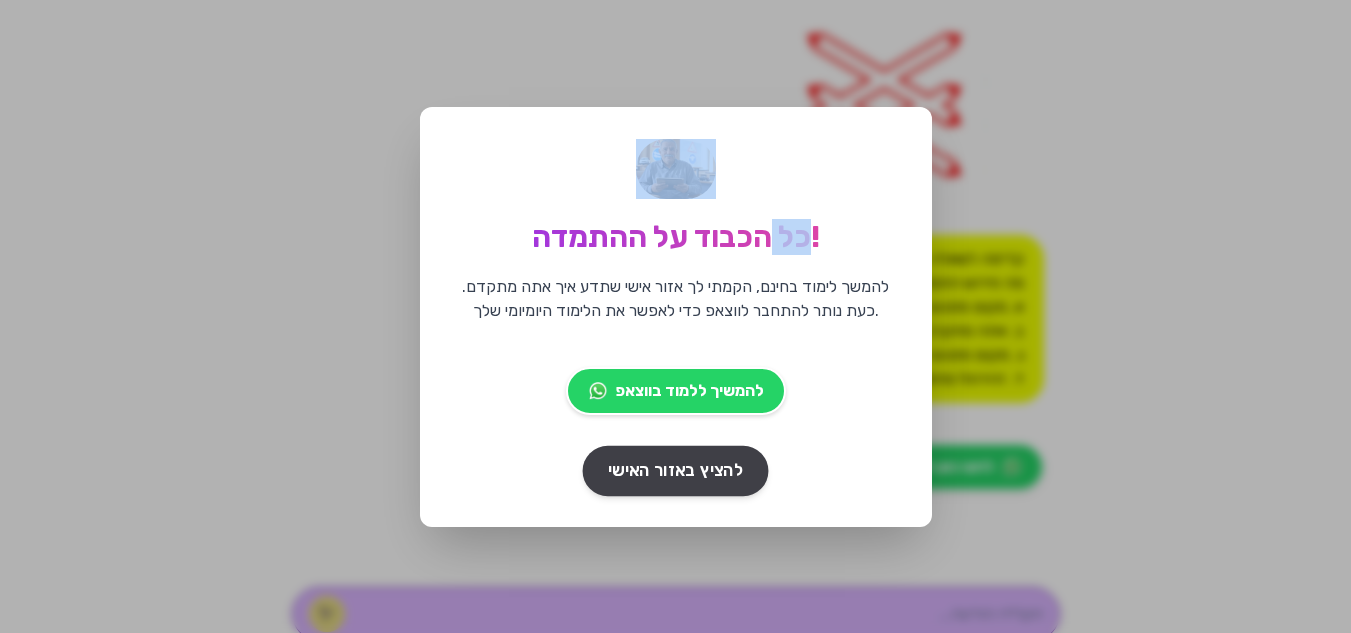 click on "להציץ באזור האישי" at bounding box center (675, 470) 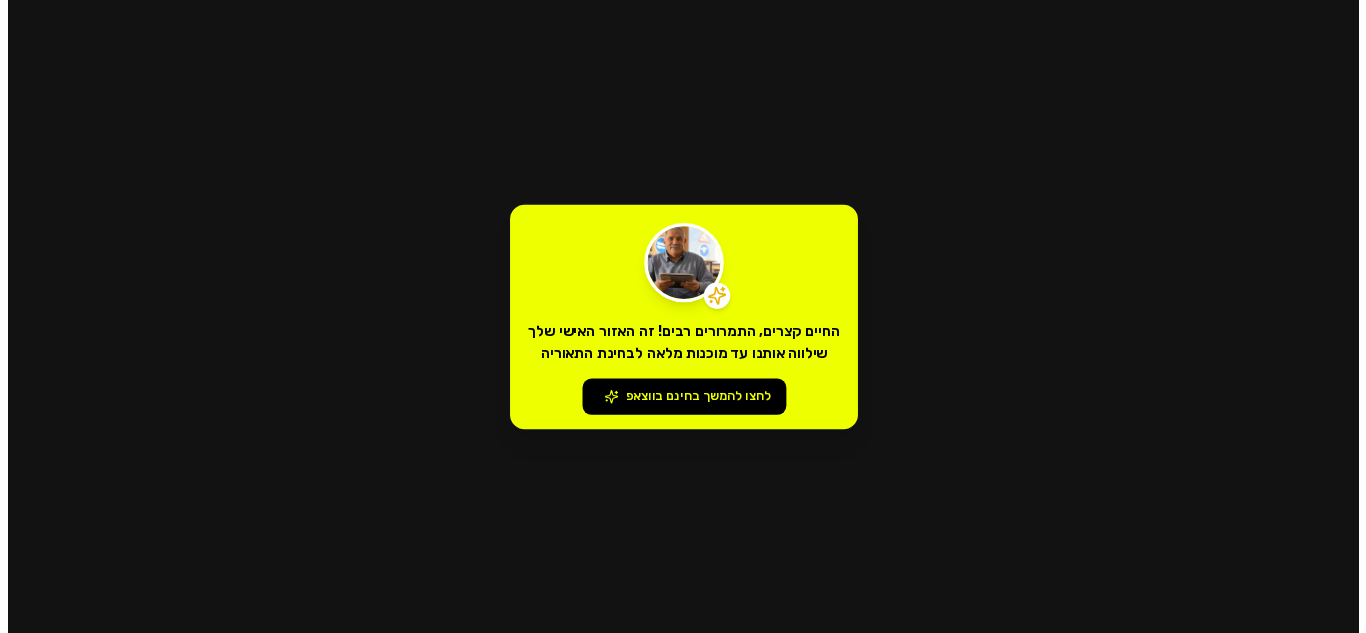 scroll, scrollTop: 0, scrollLeft: 0, axis: both 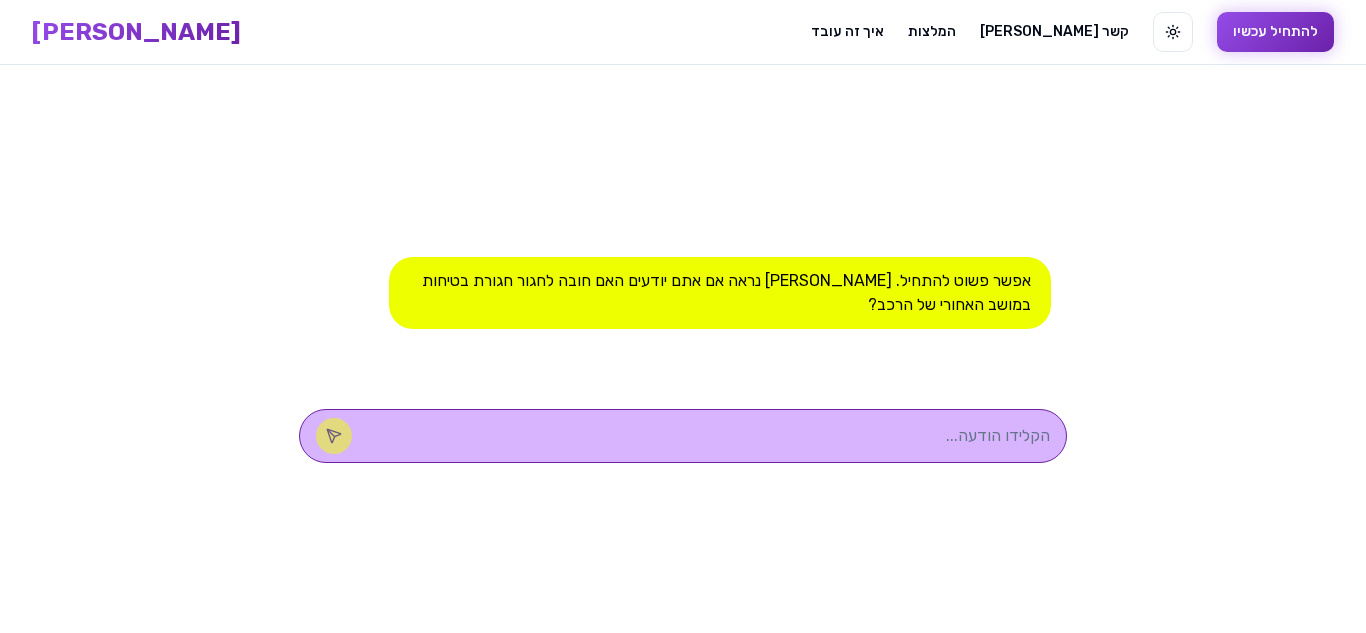 click at bounding box center [711, 436] 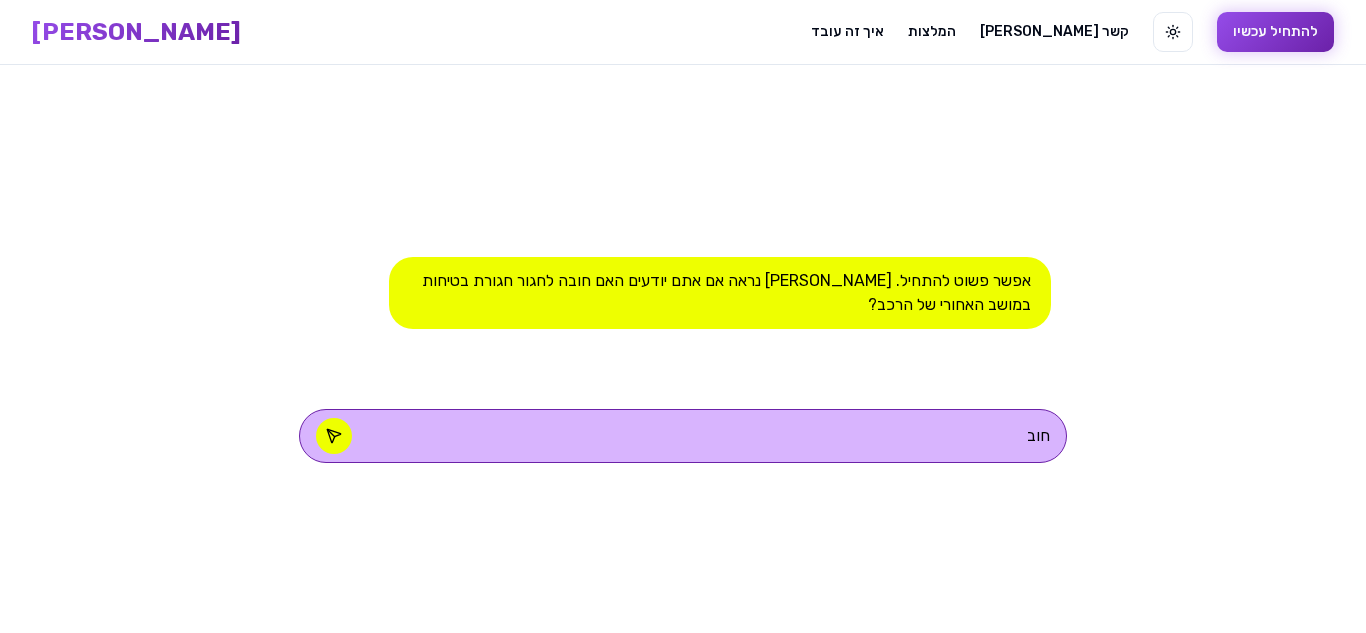 type on "חובה" 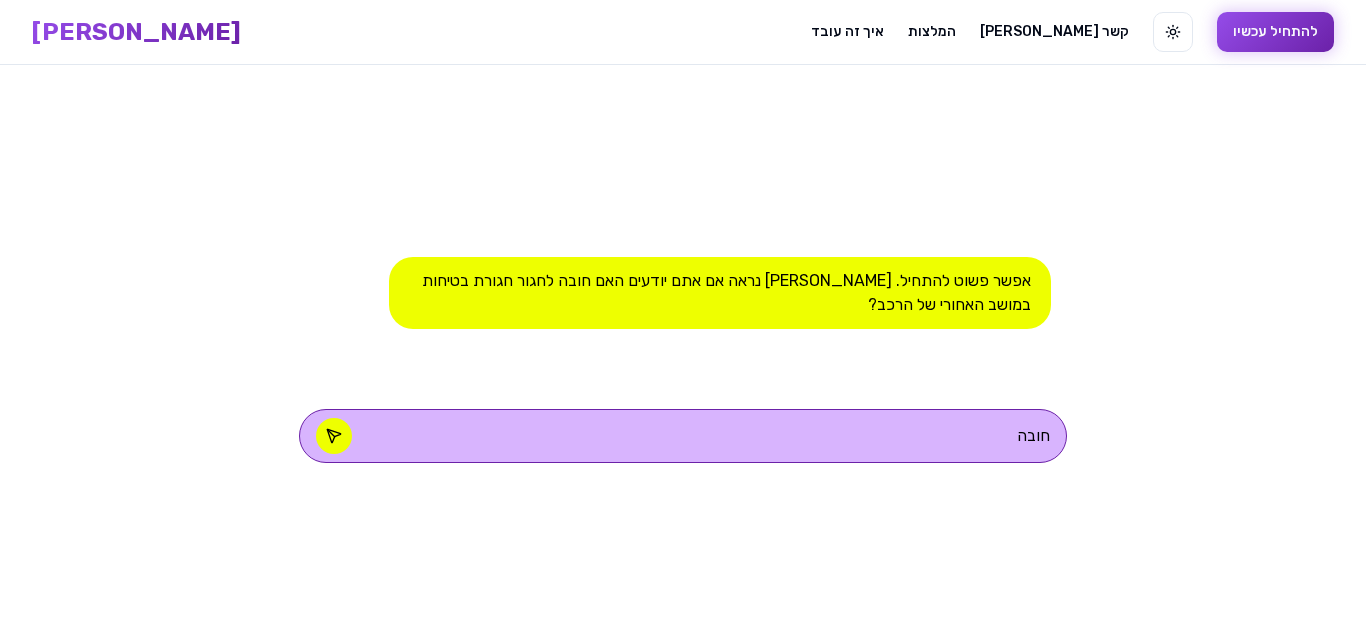 type 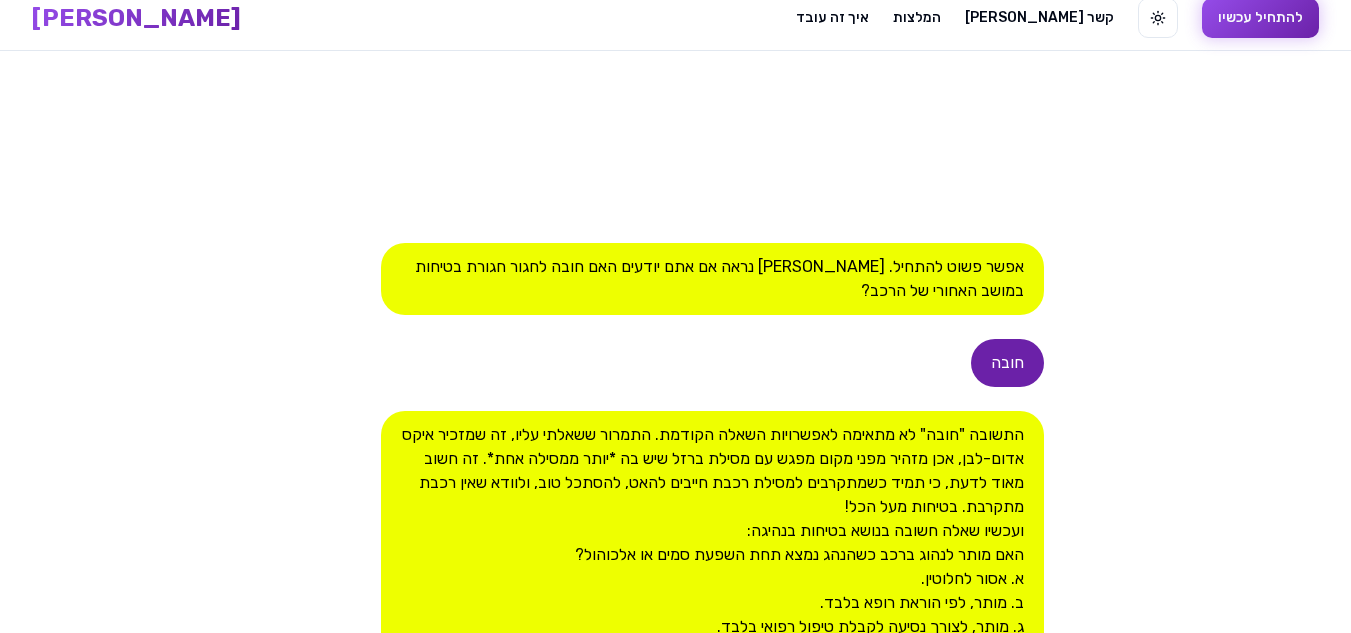 scroll, scrollTop: 2143, scrollLeft: 0, axis: vertical 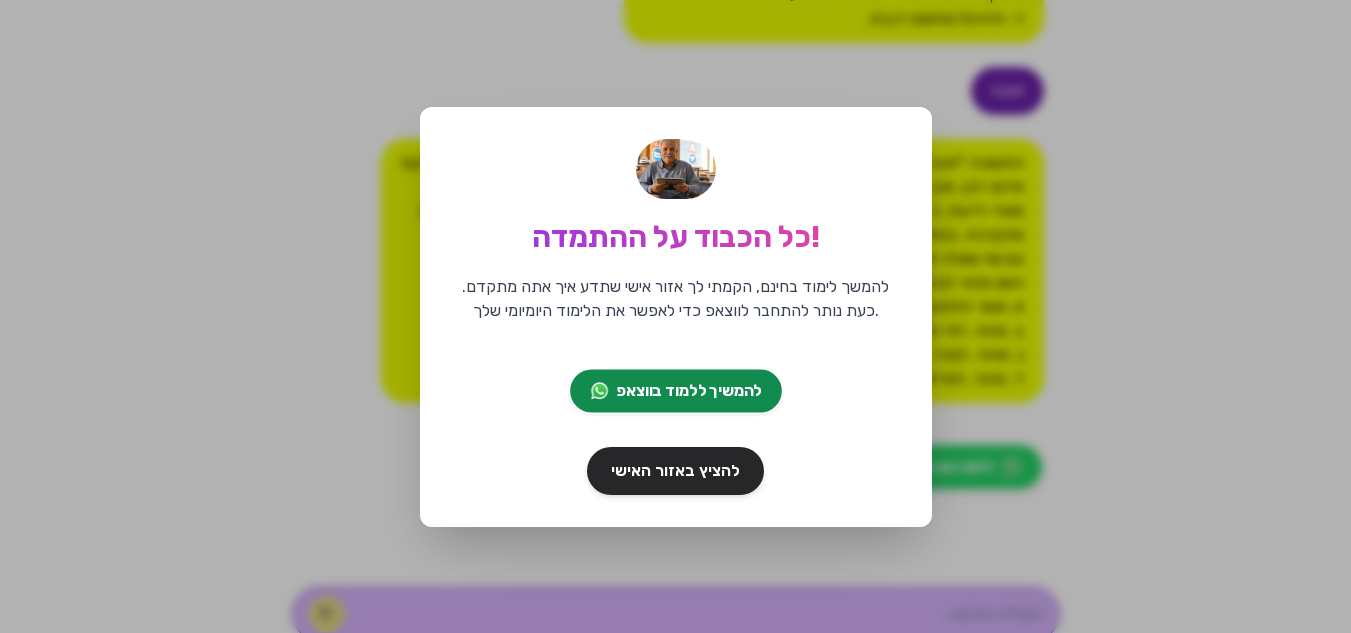 click on "להמשיך ללמוד בווצאפ" at bounding box center (689, 391) 